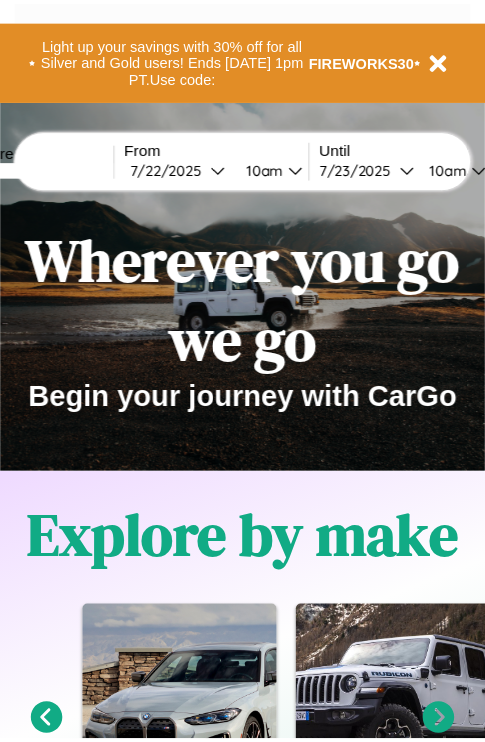scroll, scrollTop: 0, scrollLeft: 0, axis: both 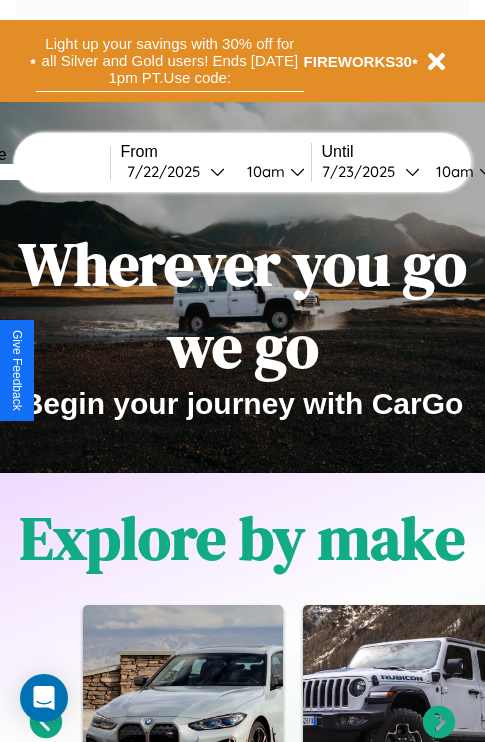 click on "Light up your savings with 30% off for all Silver and Gold users! Ends 8/1 at 1pm PT.  Use code:" at bounding box center [170, 61] 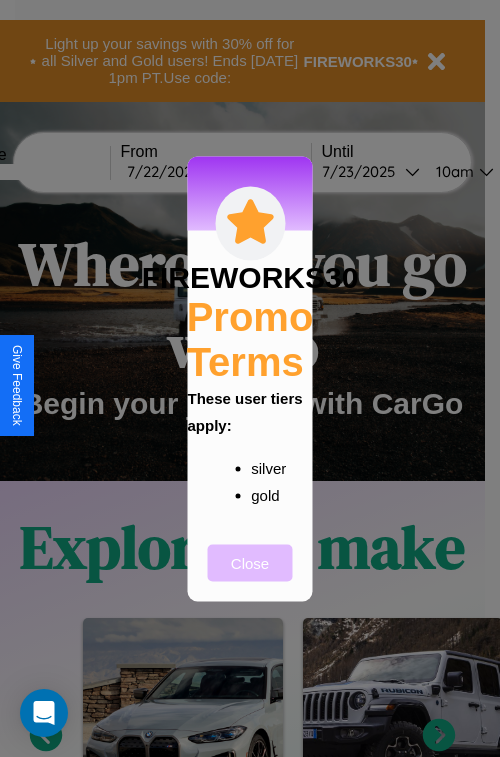 click on "Close" at bounding box center (250, 562) 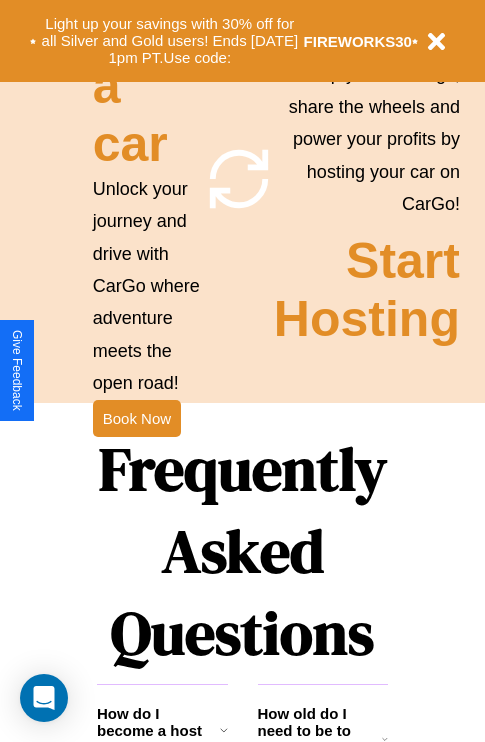 scroll, scrollTop: 1947, scrollLeft: 0, axis: vertical 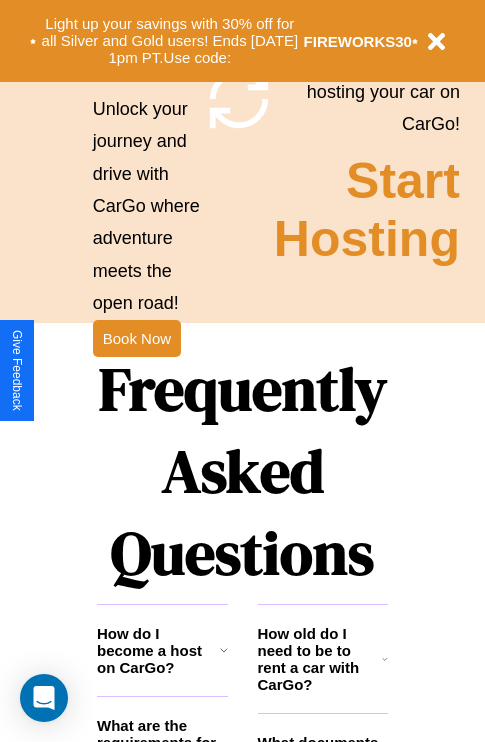 click on "Frequently Asked Questions" at bounding box center [242, 471] 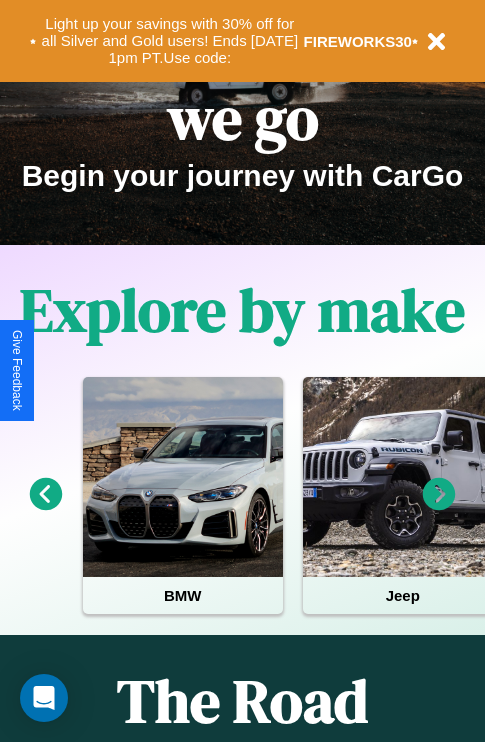 scroll, scrollTop: 0, scrollLeft: 0, axis: both 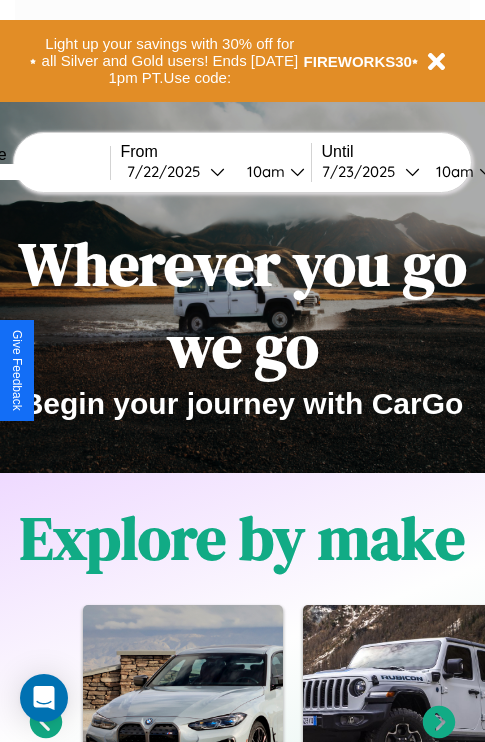 click at bounding box center [35, 172] 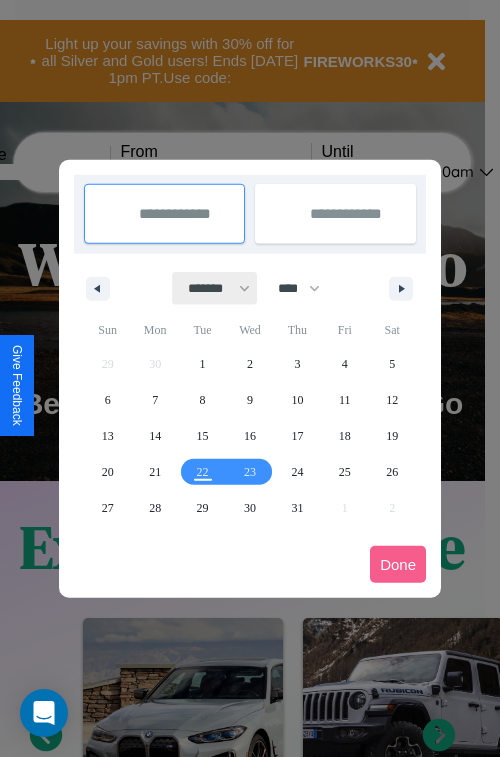 click on "******* ******** ***** ***** *** **** **** ****** ********* ******* ******** ********" at bounding box center (215, 288) 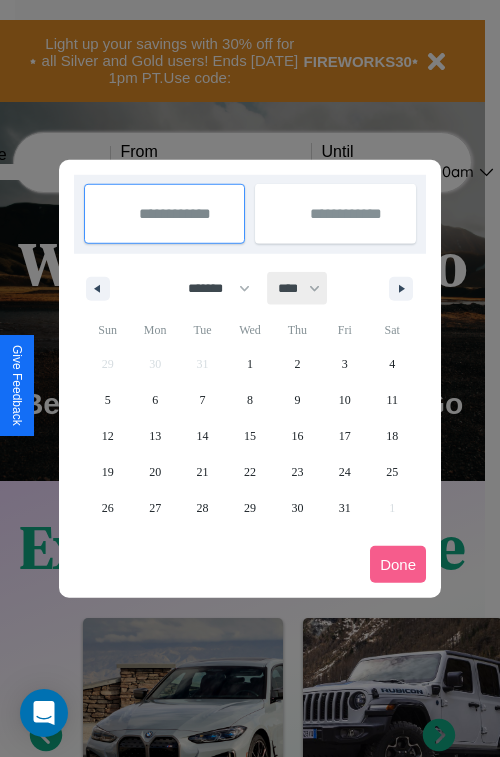 click on "**** **** **** **** **** **** **** **** **** **** **** **** **** **** **** **** **** **** **** **** **** **** **** **** **** **** **** **** **** **** **** **** **** **** **** **** **** **** **** **** **** **** **** **** **** **** **** **** **** **** **** **** **** **** **** **** **** **** **** **** **** **** **** **** **** **** **** **** **** **** **** **** **** **** **** **** **** **** **** **** **** **** **** **** **** **** **** **** **** **** **** **** **** **** **** **** **** **** **** **** **** **** **** **** **** **** **** **** **** **** **** **** **** **** **** **** **** **** **** **** ****" at bounding box center (298, 288) 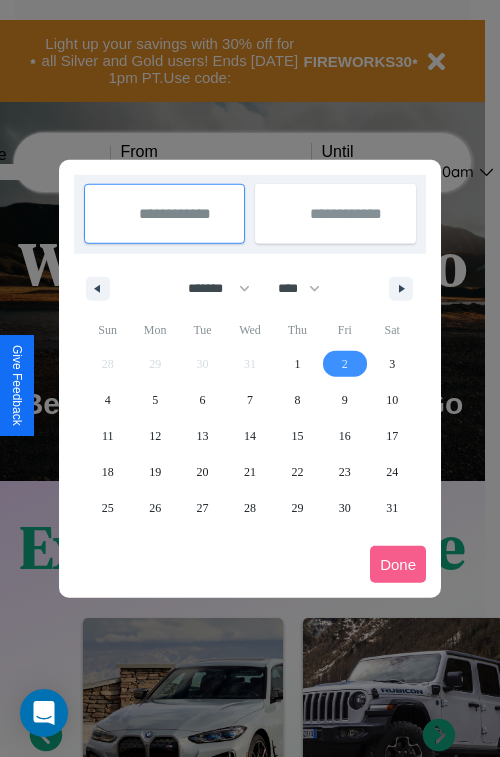 click on "2" at bounding box center (345, 364) 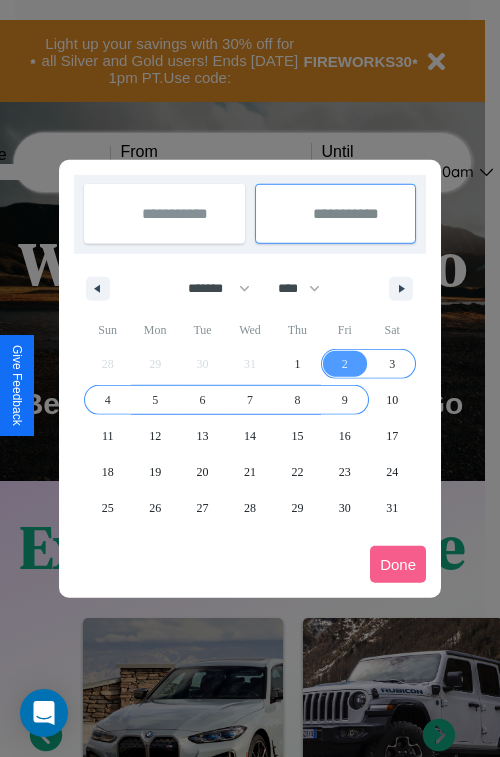 click on "9" at bounding box center (345, 400) 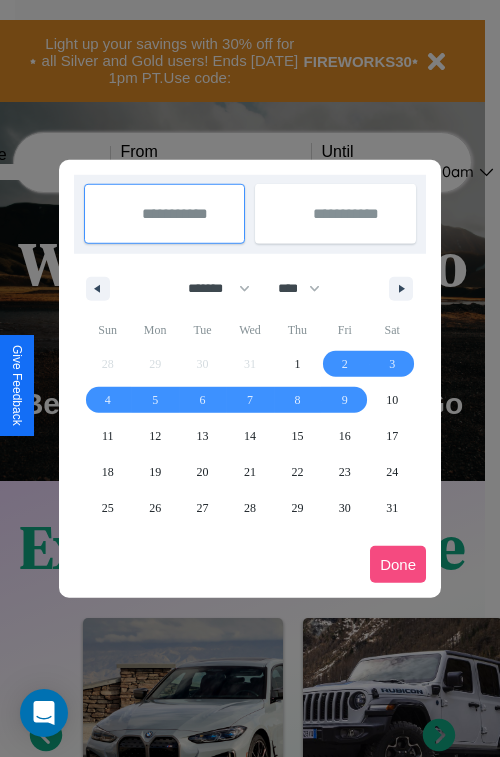 click on "Done" at bounding box center (398, 564) 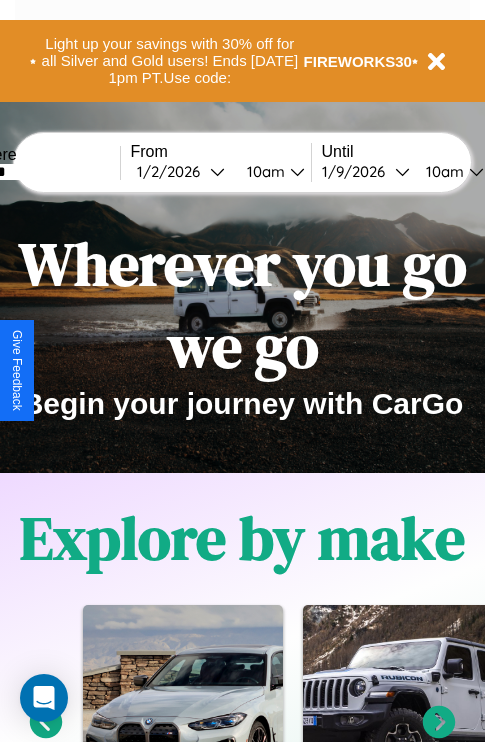 scroll, scrollTop: 0, scrollLeft: 66, axis: horizontal 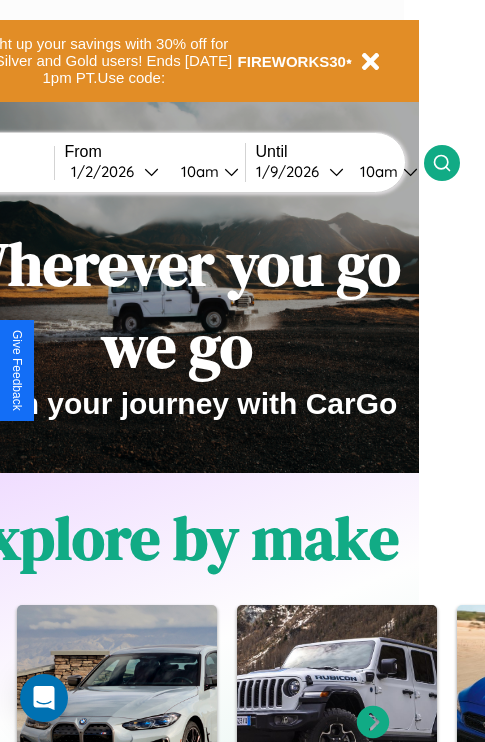 click 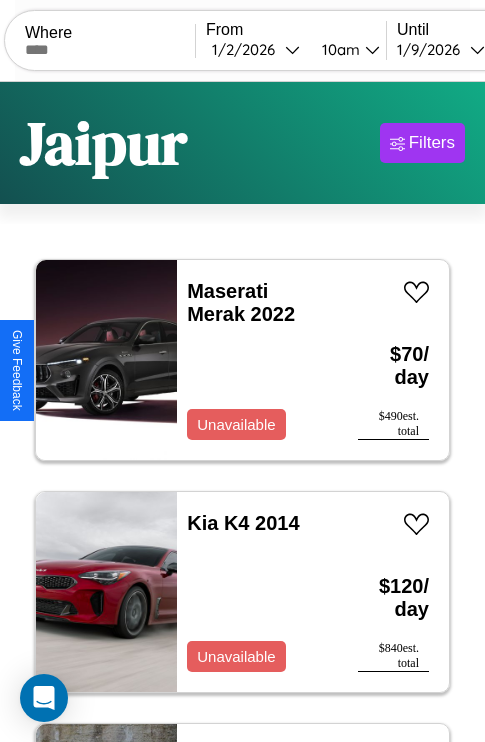 scroll, scrollTop: 95, scrollLeft: 0, axis: vertical 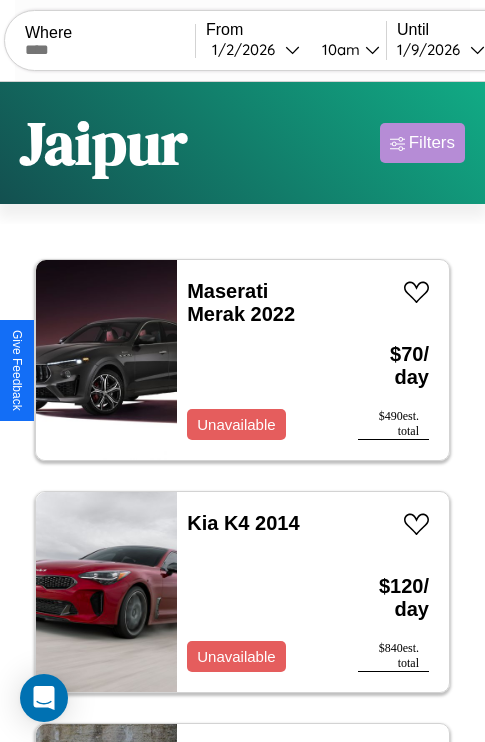 click on "Filters" at bounding box center (432, 143) 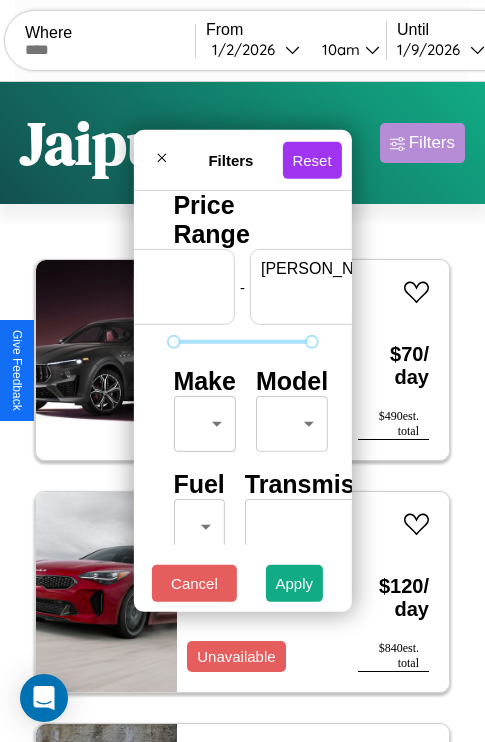 scroll, scrollTop: 0, scrollLeft: 124, axis: horizontal 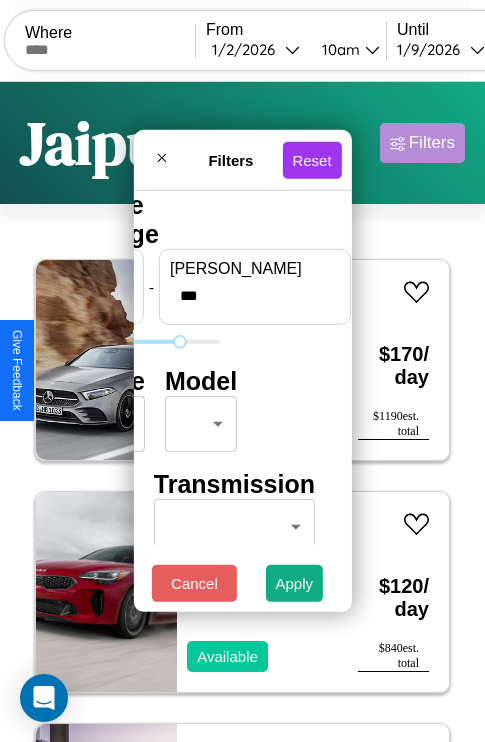 type on "***" 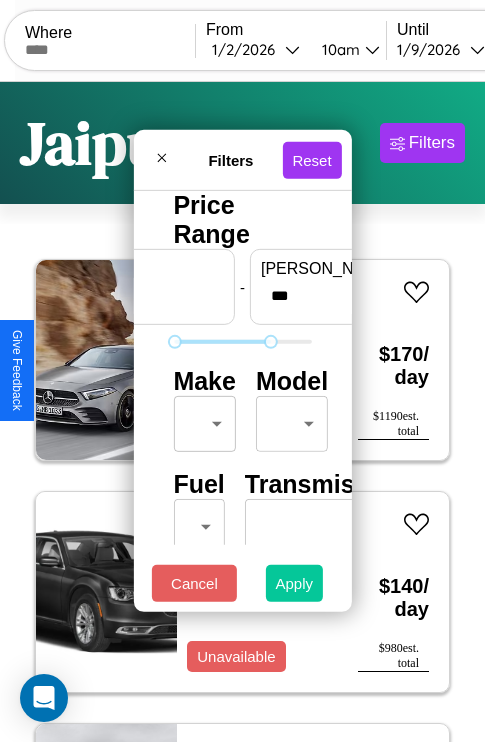 type on "*" 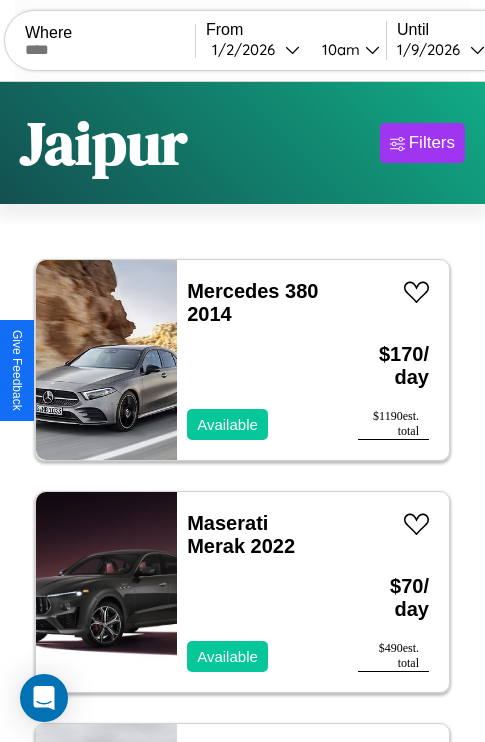 scroll, scrollTop: 95, scrollLeft: 0, axis: vertical 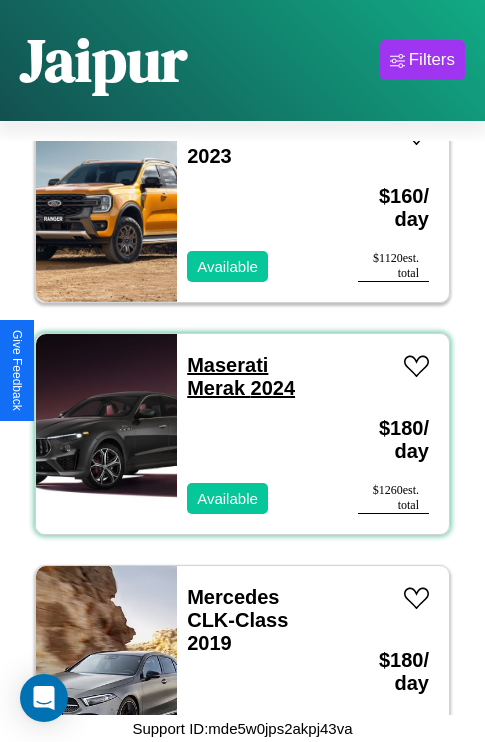 click on "Maserati   Merak   2024" at bounding box center [241, 376] 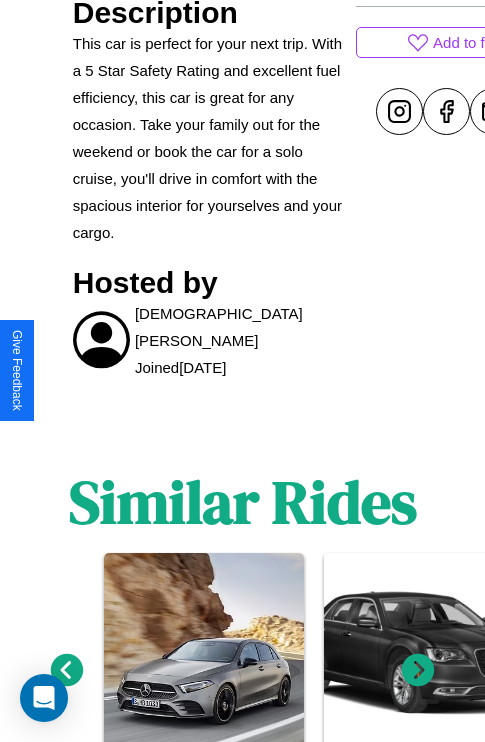 scroll, scrollTop: 1053, scrollLeft: 0, axis: vertical 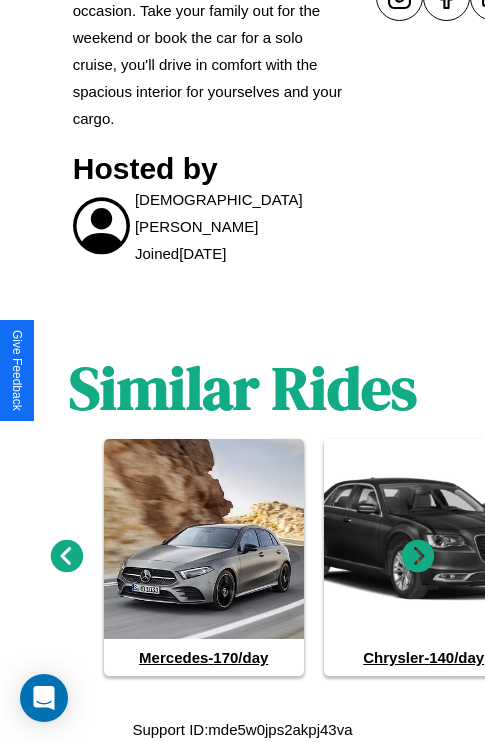 click 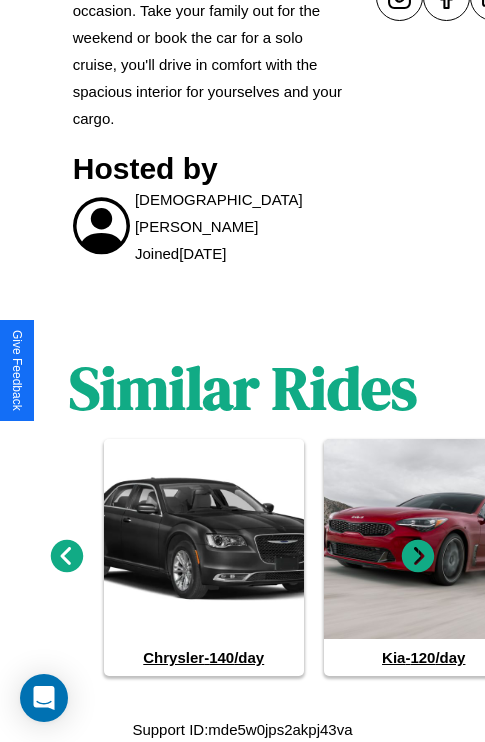 click 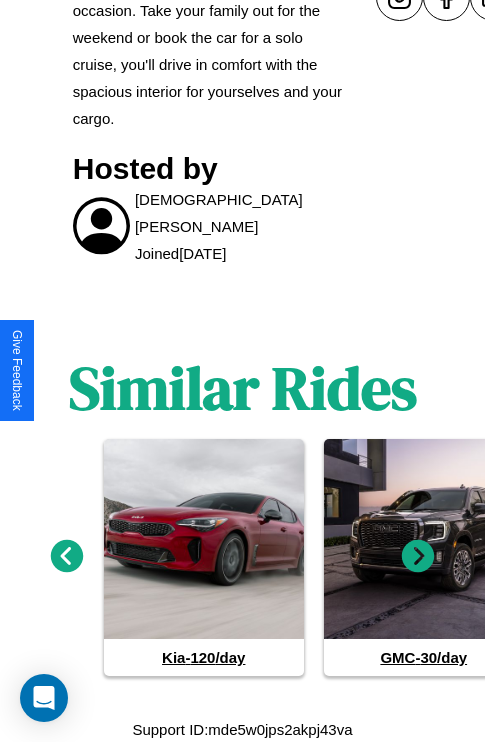 click 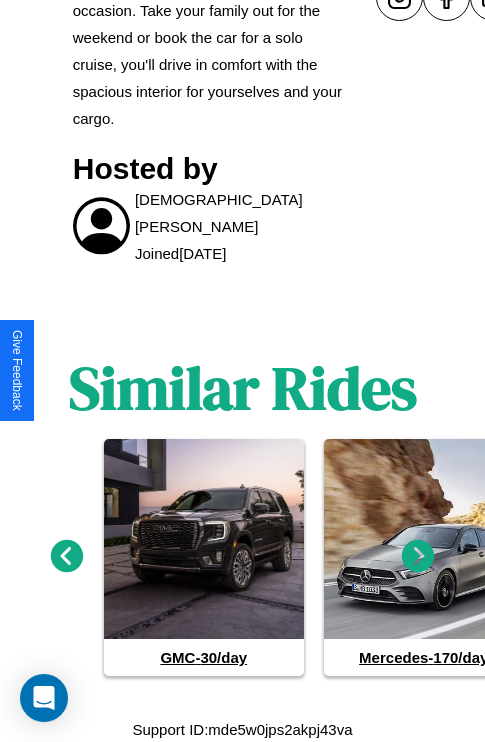 click 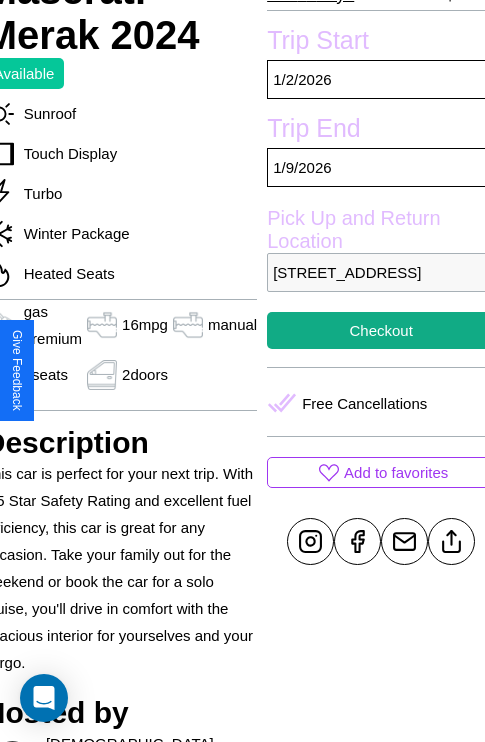 scroll, scrollTop: 496, scrollLeft: 91, axis: both 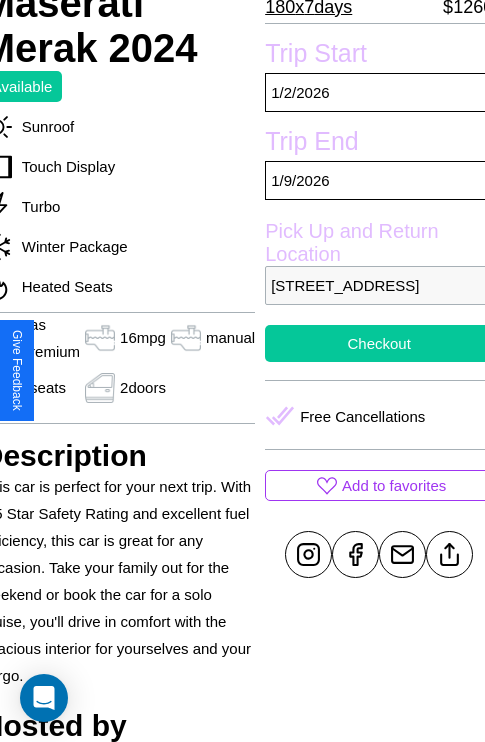 click on "Checkout" at bounding box center (379, 343) 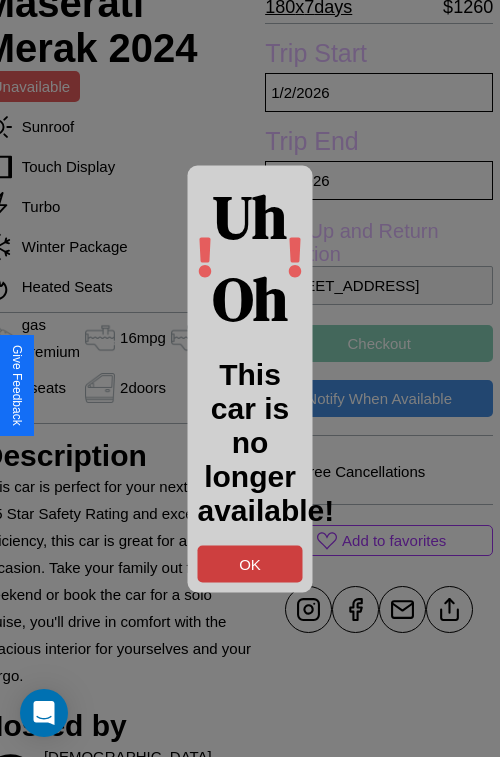 click on "OK" at bounding box center (250, 563) 